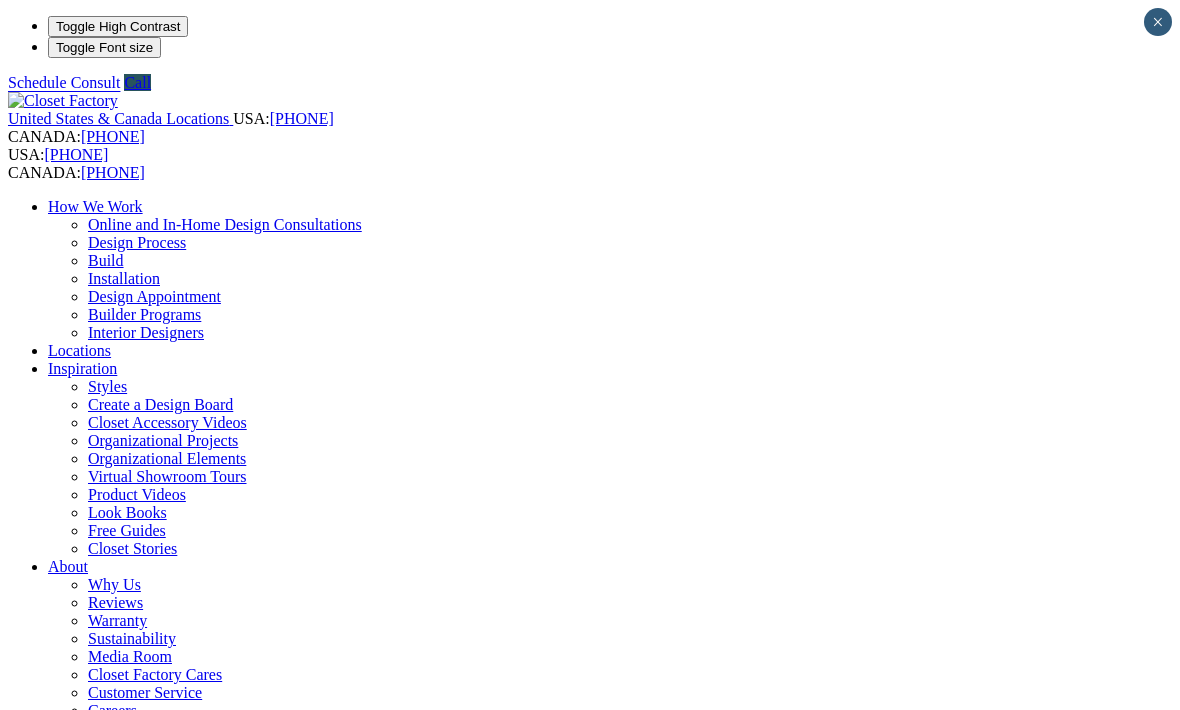 scroll, scrollTop: 275, scrollLeft: 0, axis: vertical 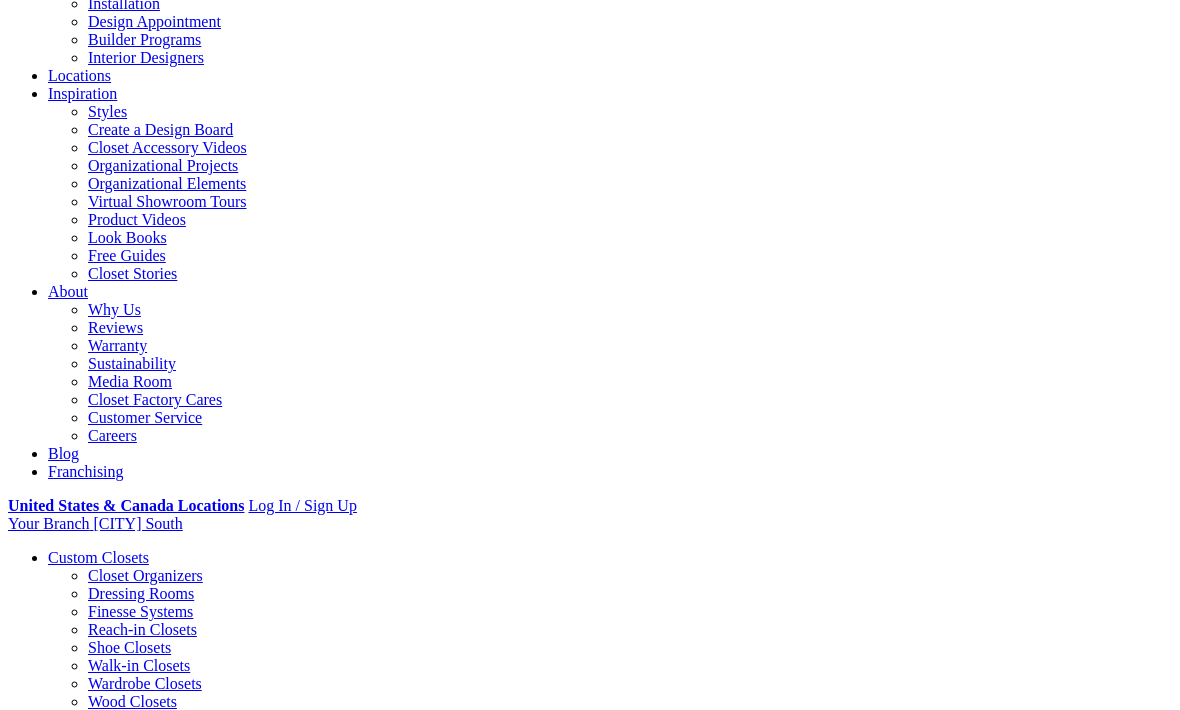 click on "CLOSE (X)" at bounding box center [46, 1570] 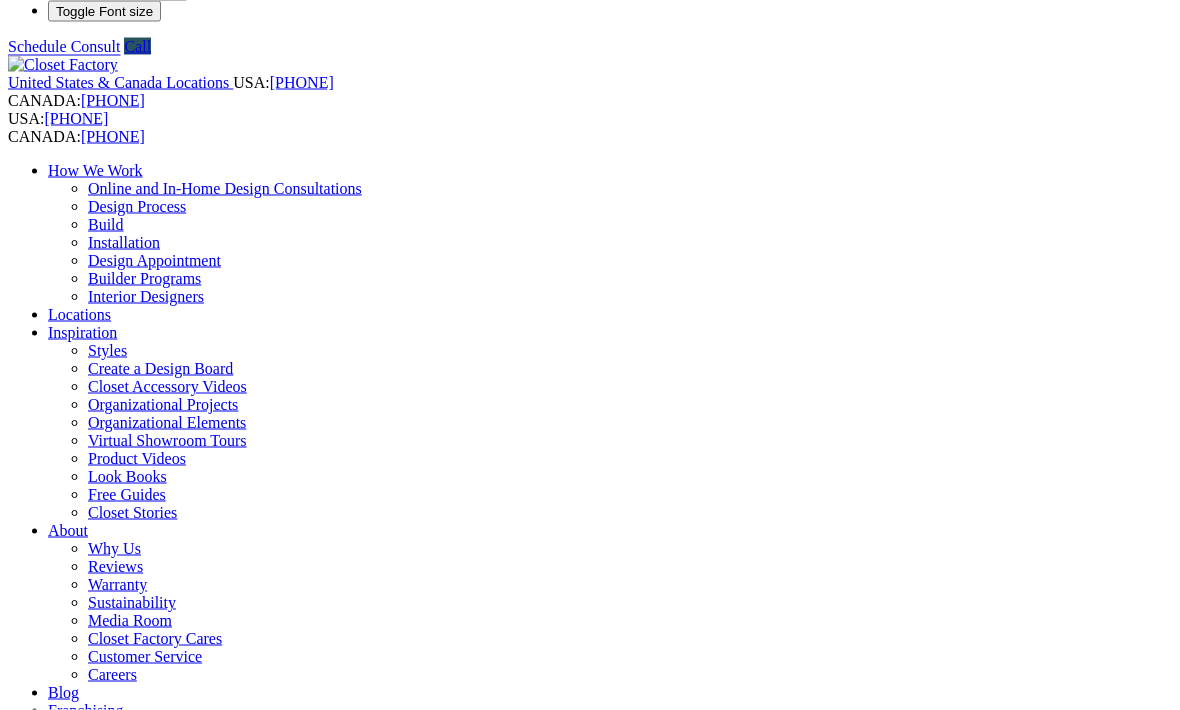 scroll, scrollTop: 43, scrollLeft: 0, axis: vertical 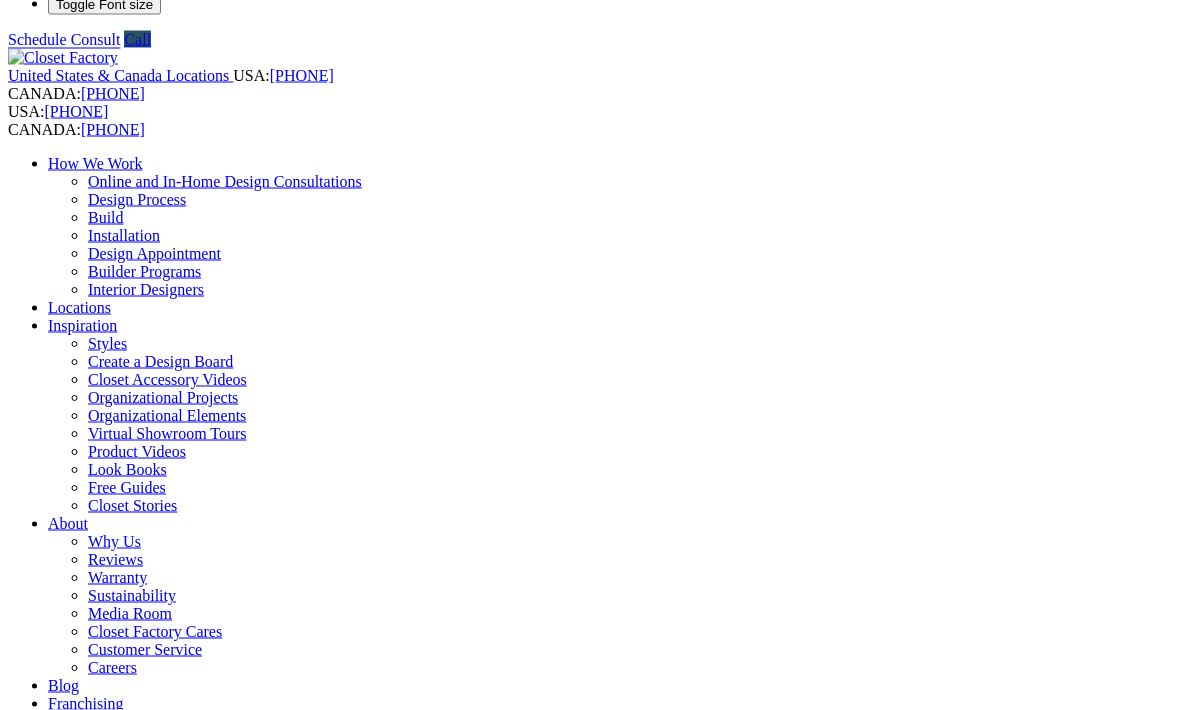 click on "Next Slide" at bounding box center [590, 1822] 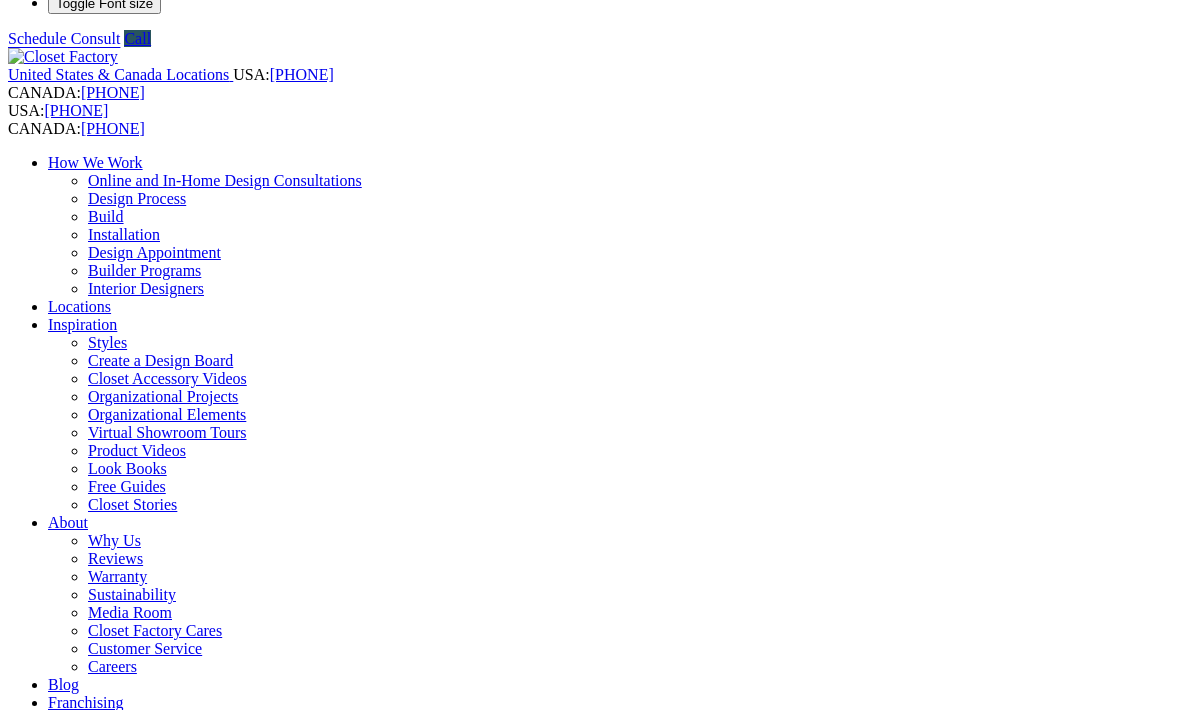 click on "Garage Storage Cabinets
Your garage can be more than just a space for cars and boxes. Add custom cabinets, workstations and shelves to maximize the storage in your home." at bounding box center [-1762, 1548] 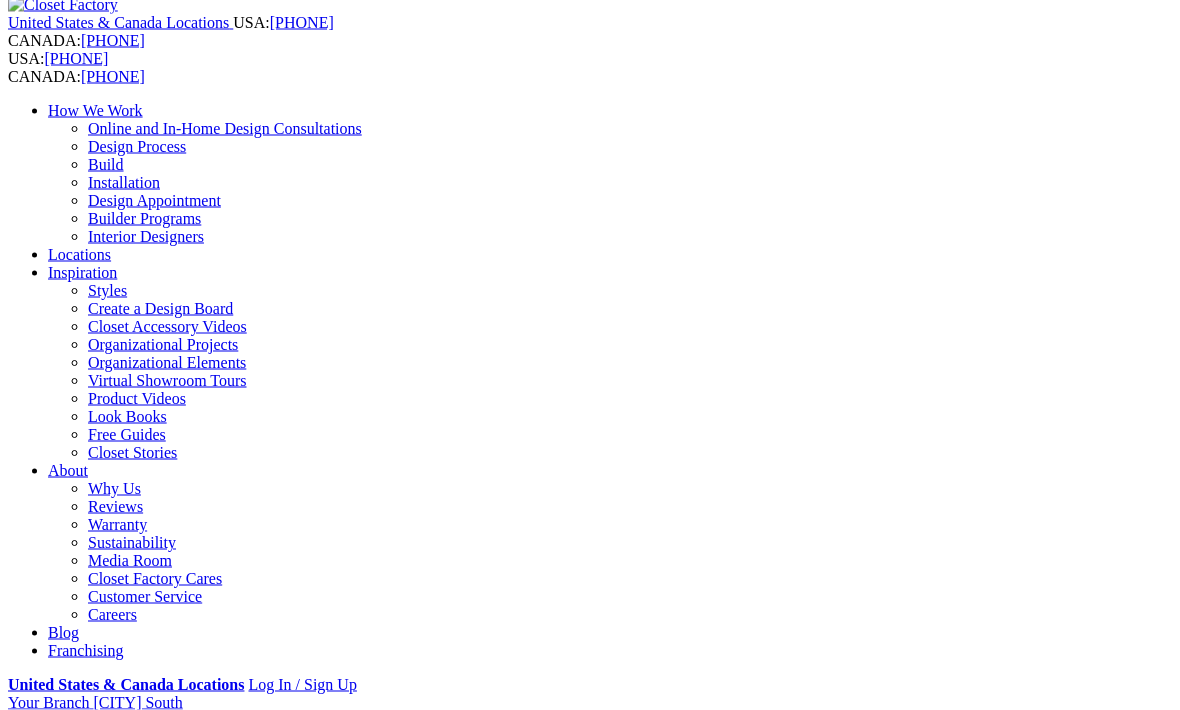 scroll, scrollTop: 89, scrollLeft: 0, axis: vertical 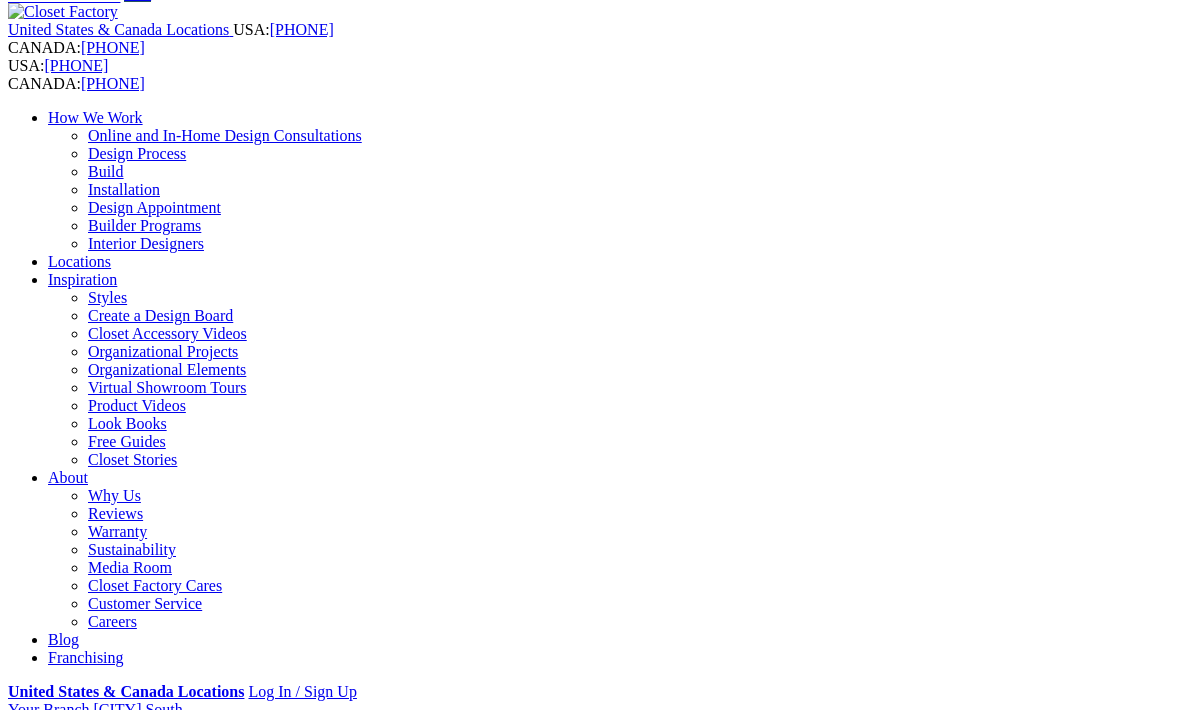 click at bounding box center (299, 1830) 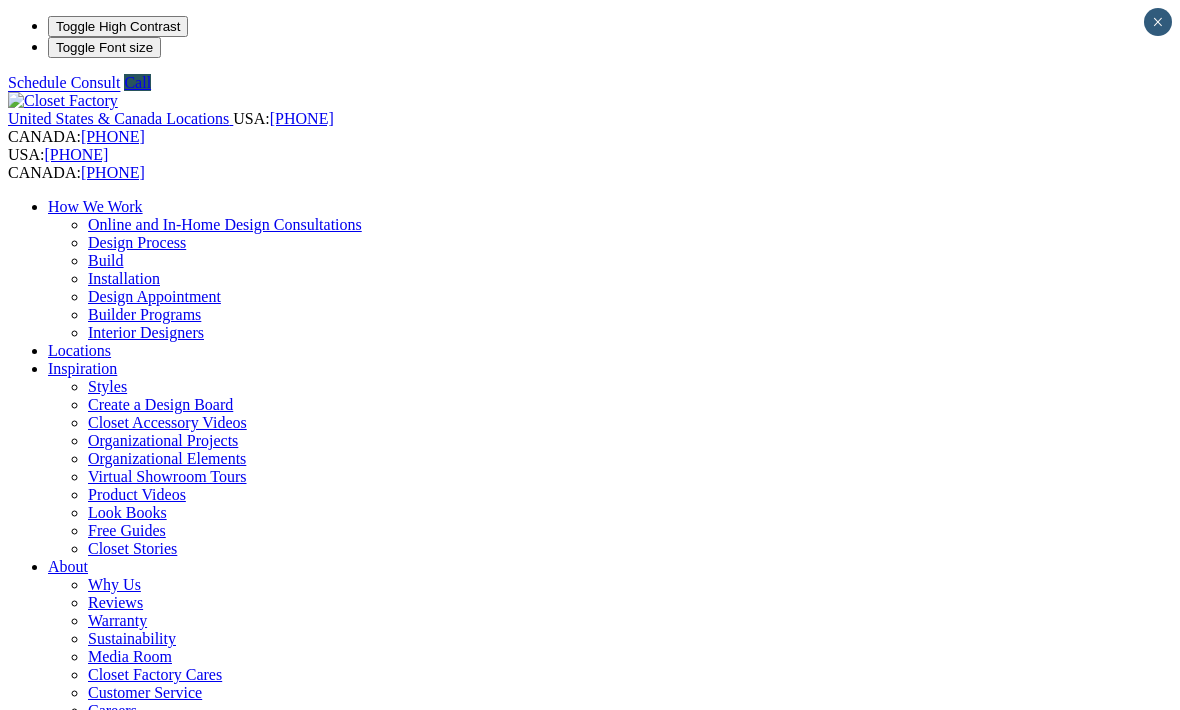scroll, scrollTop: 0, scrollLeft: 0, axis: both 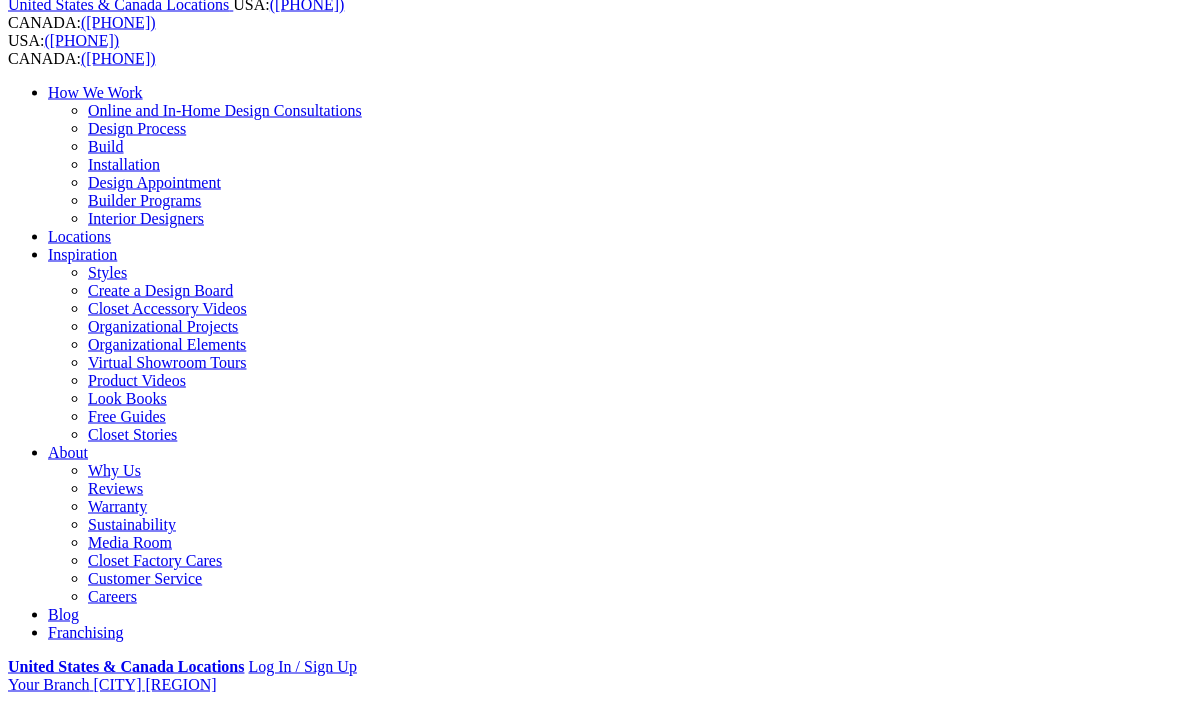 click on "Styles" at bounding box center [318, 1858] 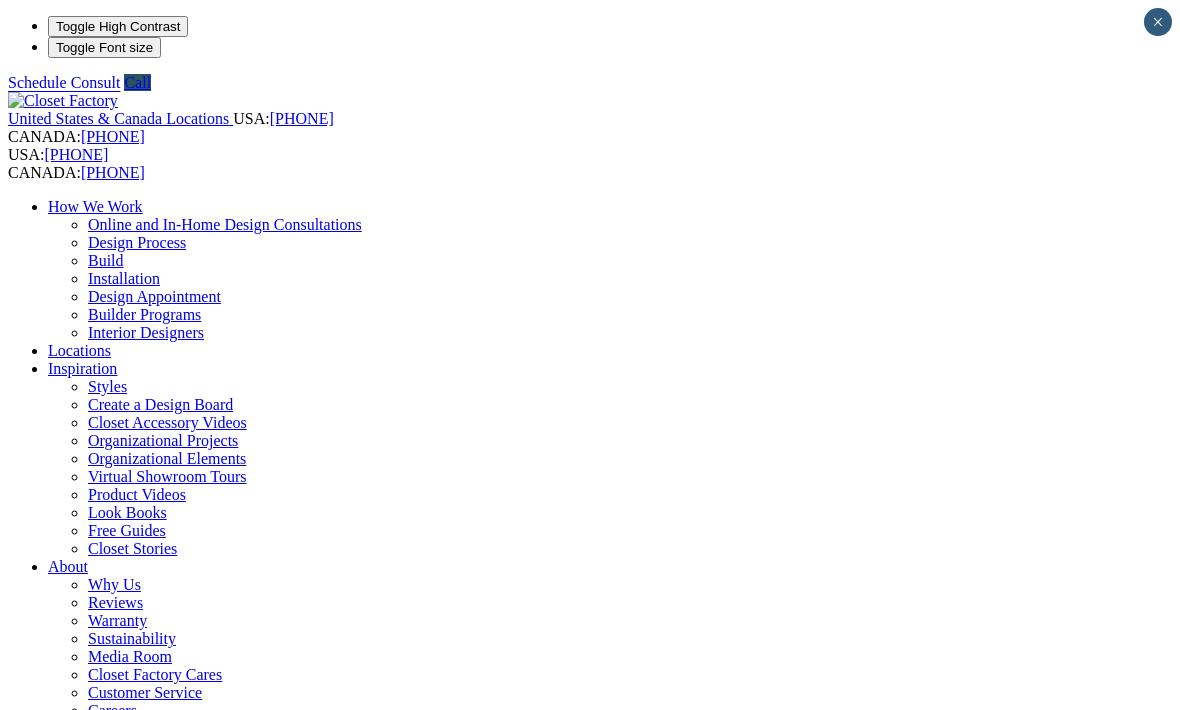 scroll, scrollTop: 0, scrollLeft: 0, axis: both 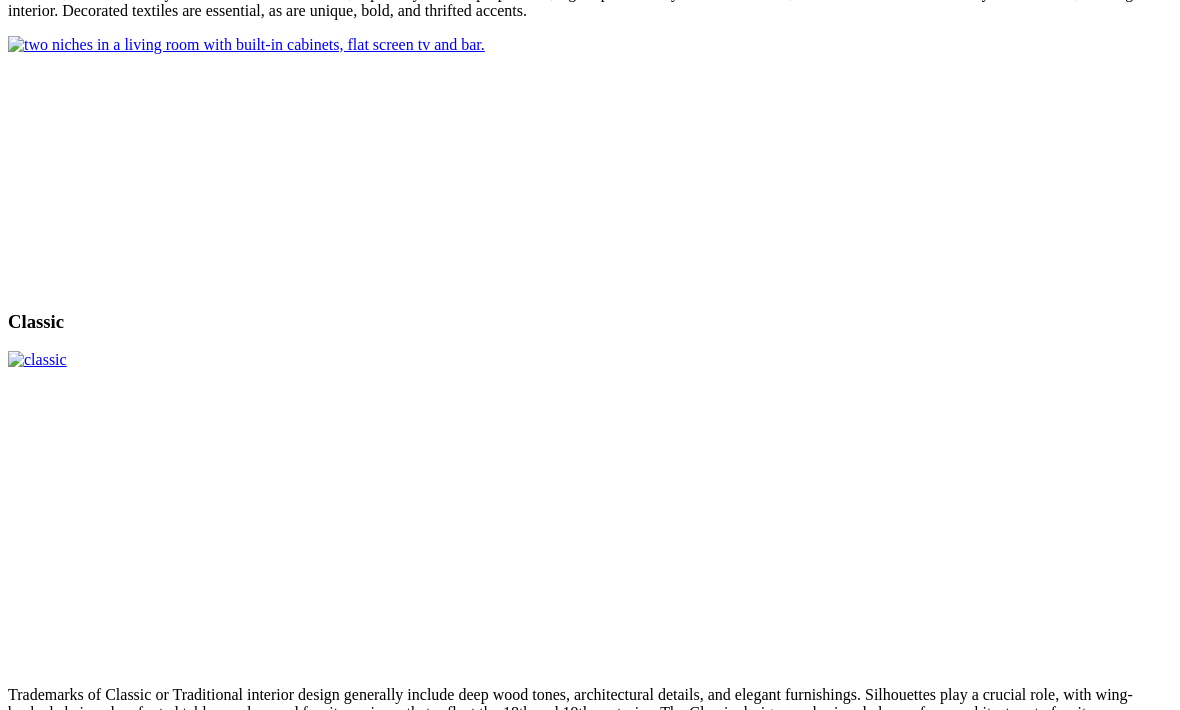 click on "Garage" at bounding box center [71, -7044] 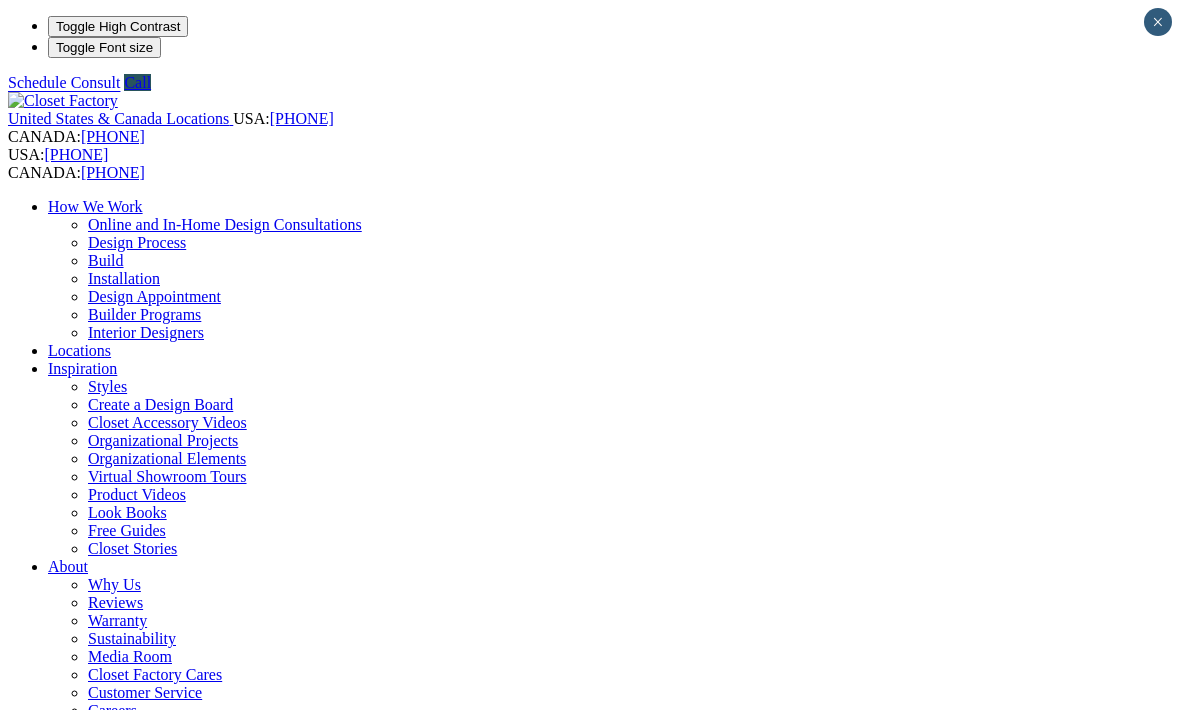 scroll, scrollTop: 0, scrollLeft: 0, axis: both 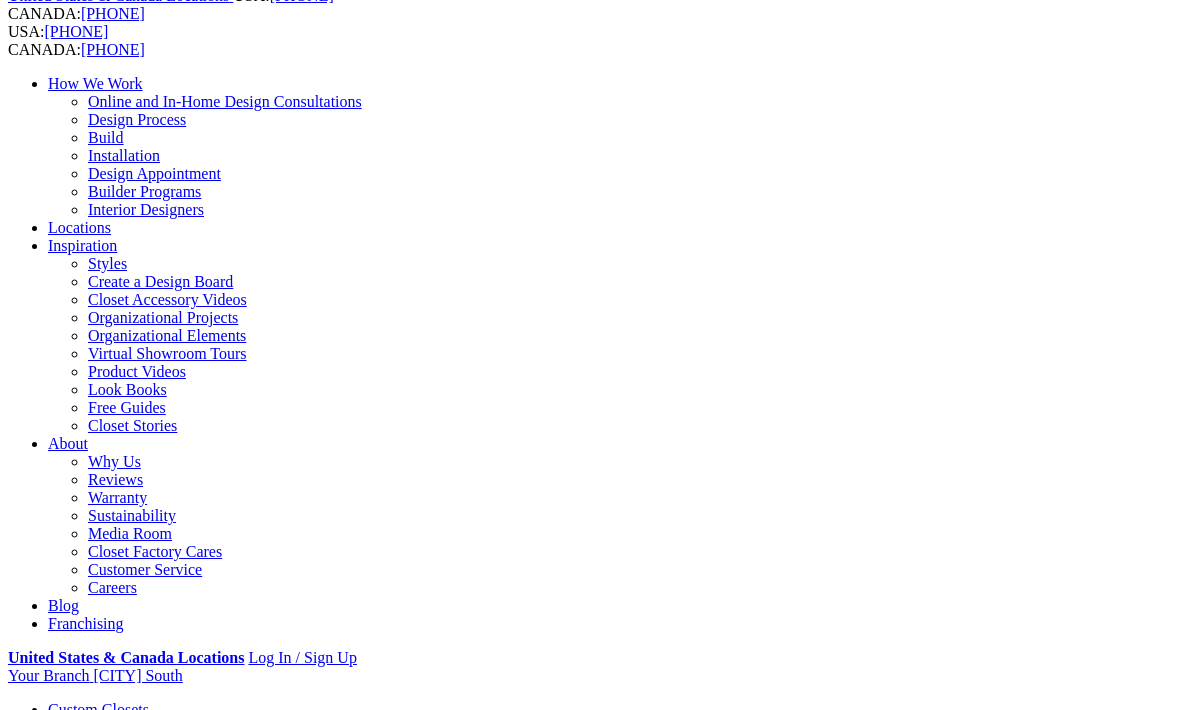 click on "Gallery" at bounding box center (111, 1849) 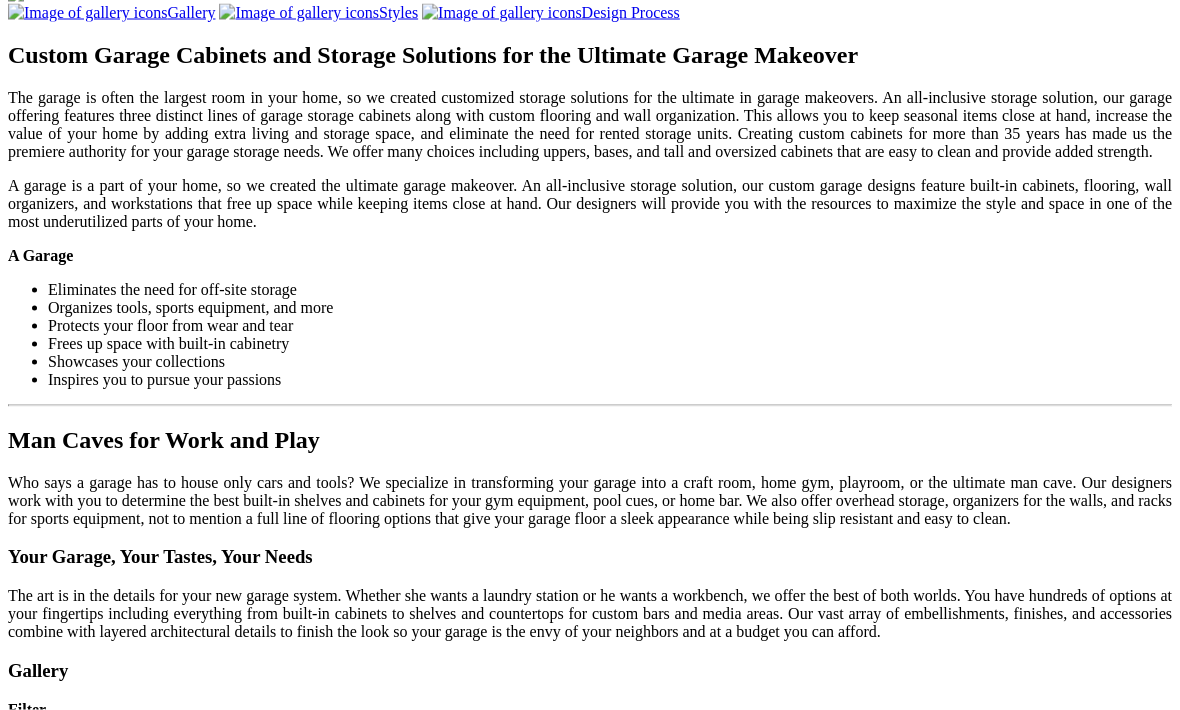 scroll, scrollTop: 1963, scrollLeft: 0, axis: vertical 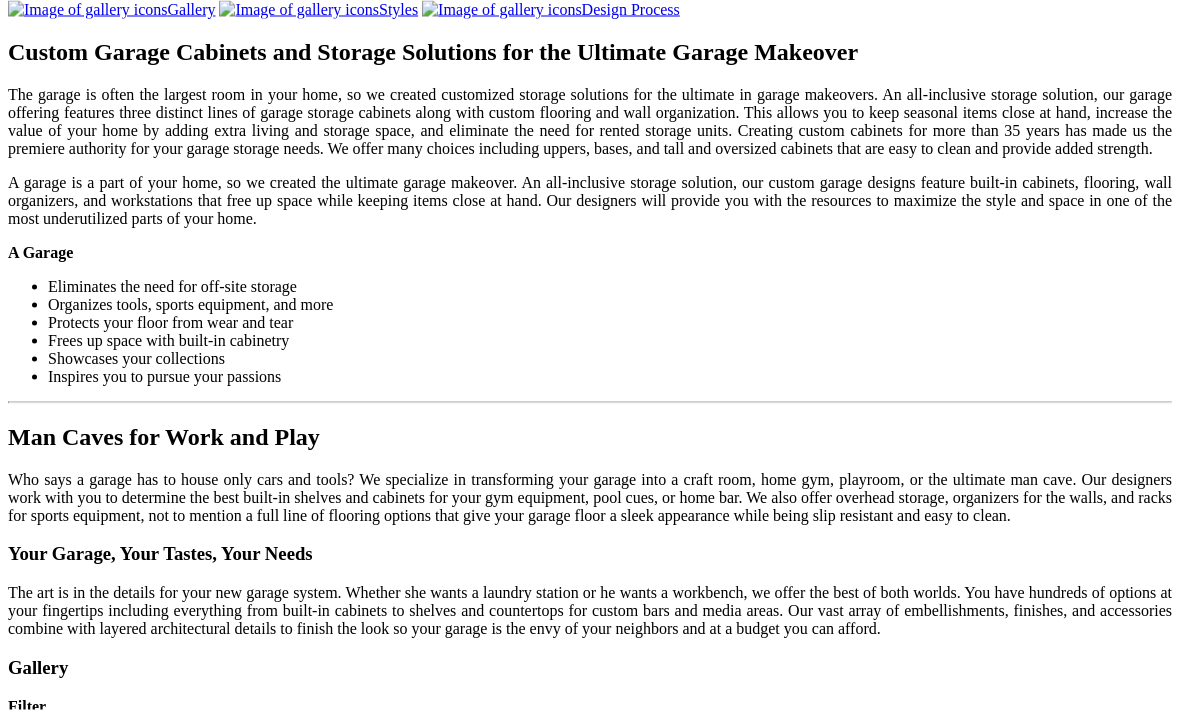click at bounding box center [376, 1602] 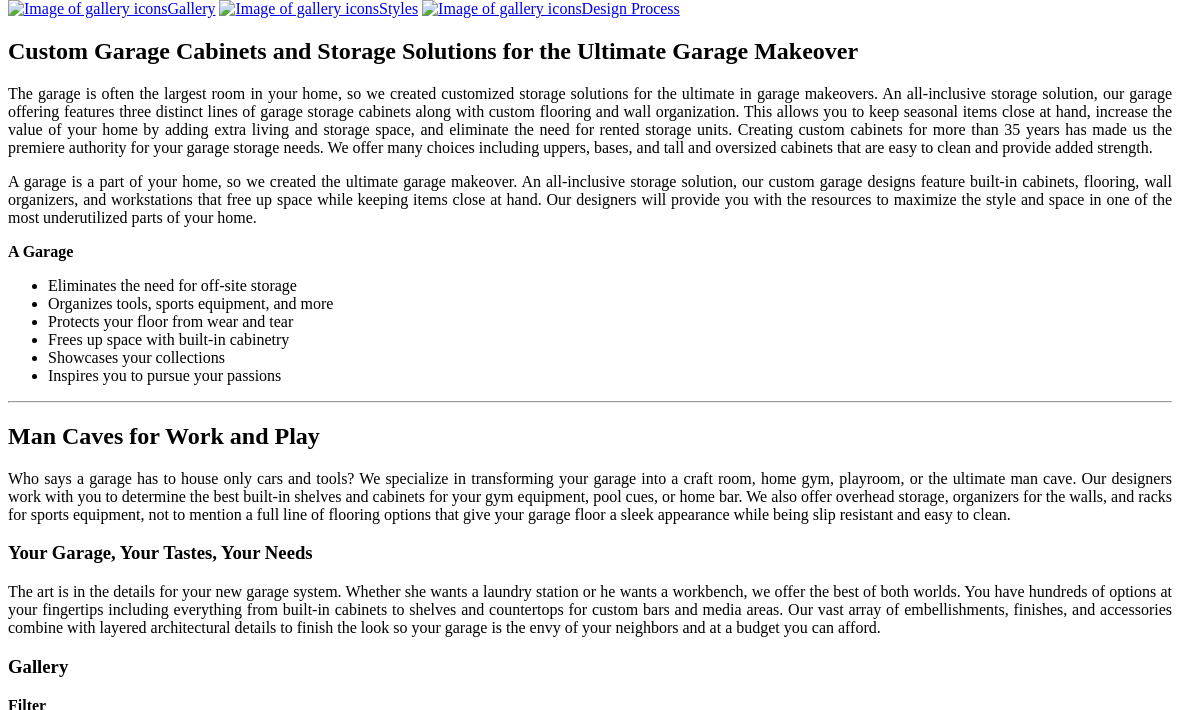 click at bounding box center (151, 33307) 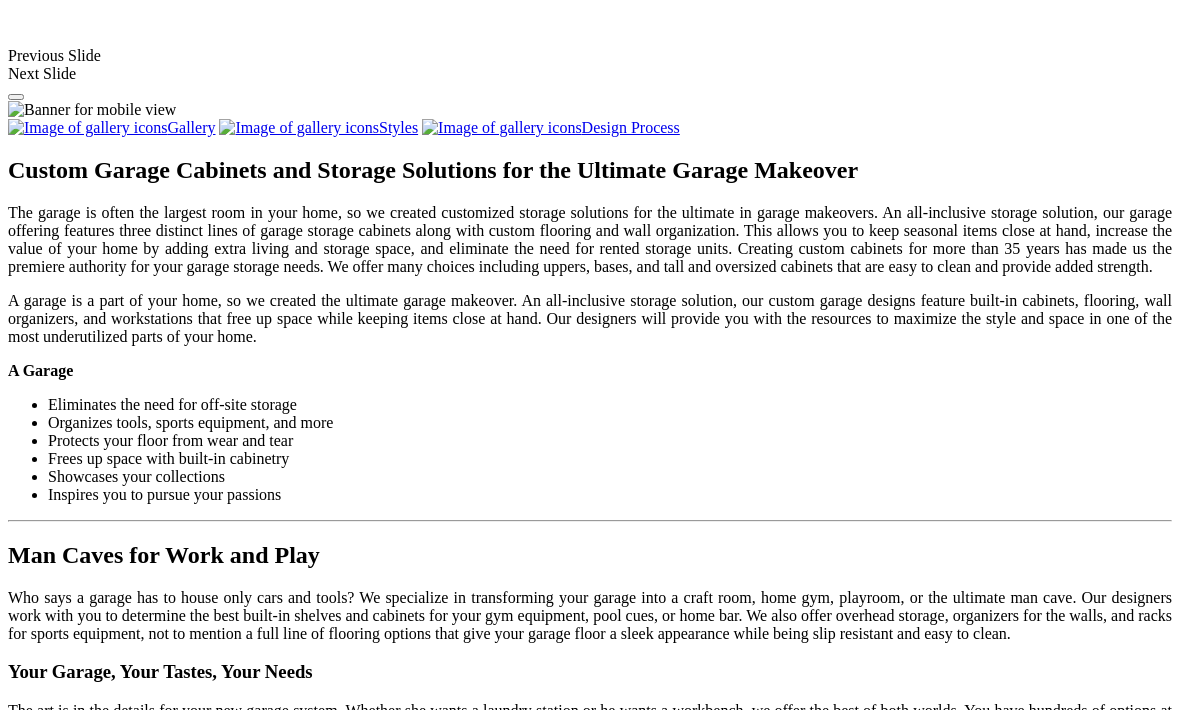 scroll, scrollTop: 1803, scrollLeft: 0, axis: vertical 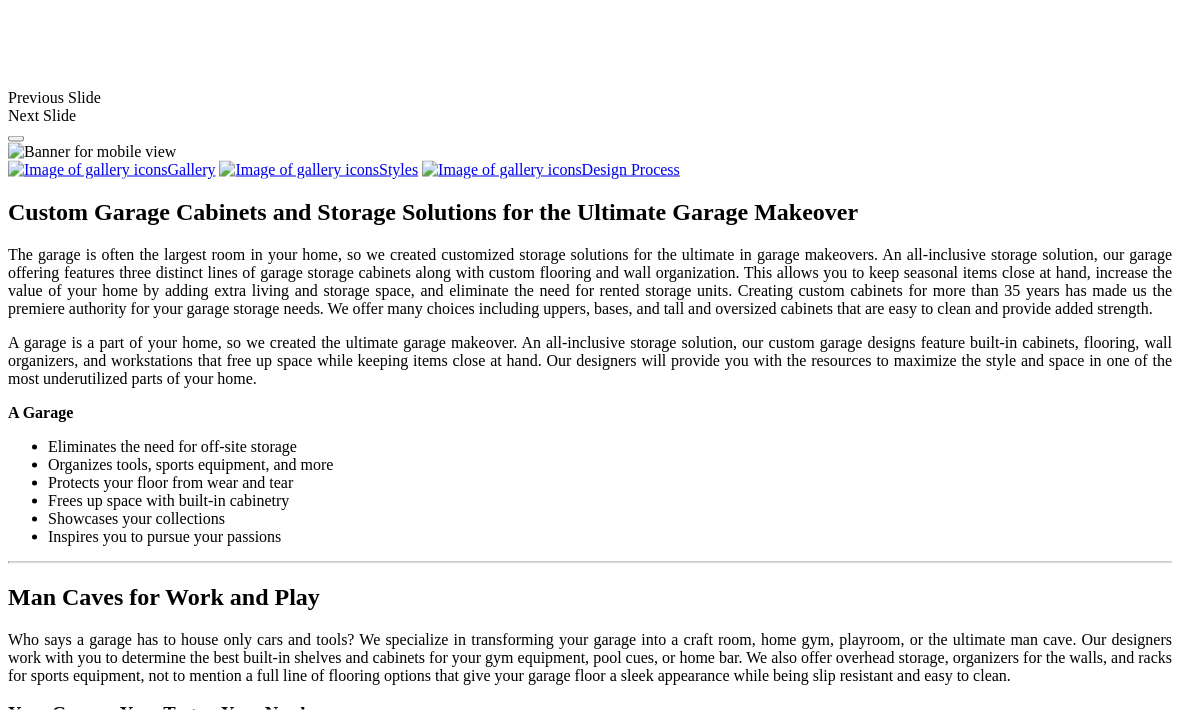 click at bounding box center [817, 1413] 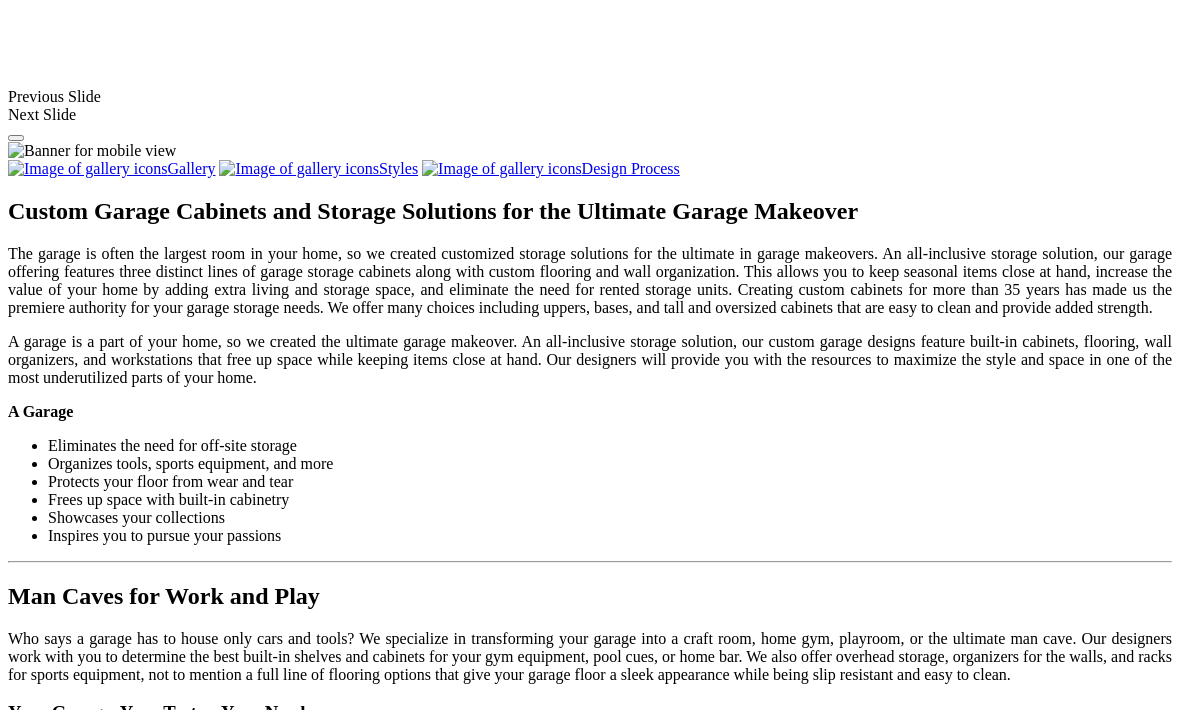 click at bounding box center [590, 34741] 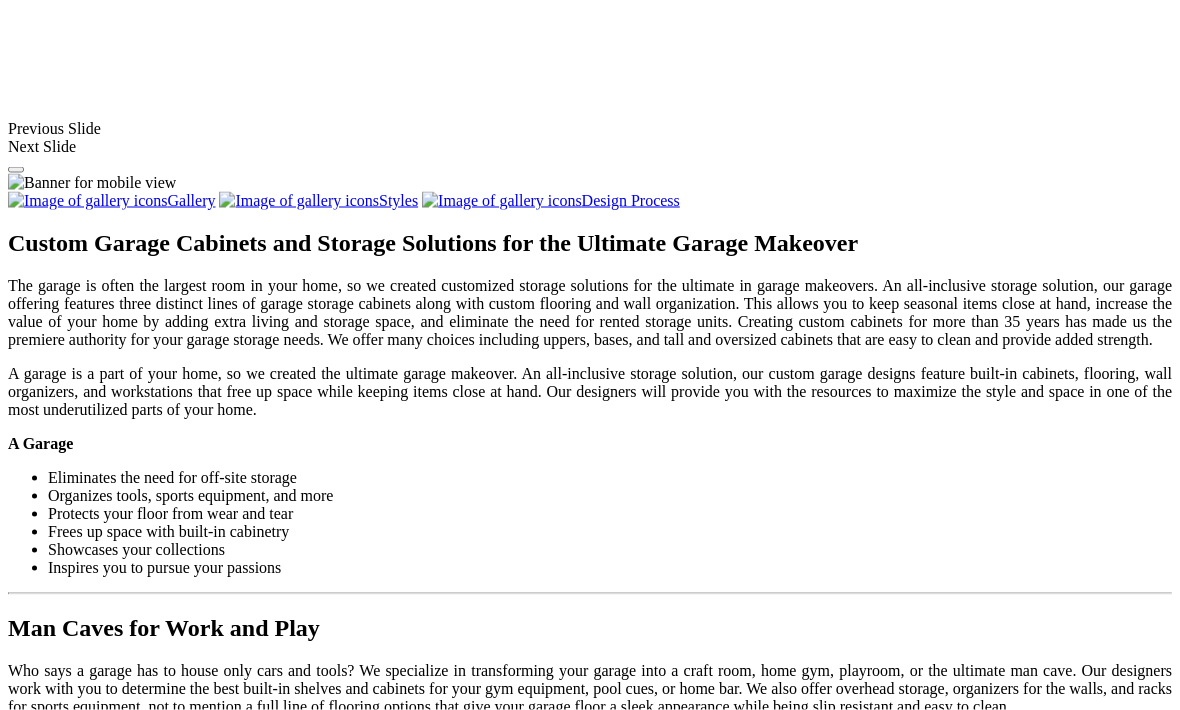 click at bounding box center (572, 1444) 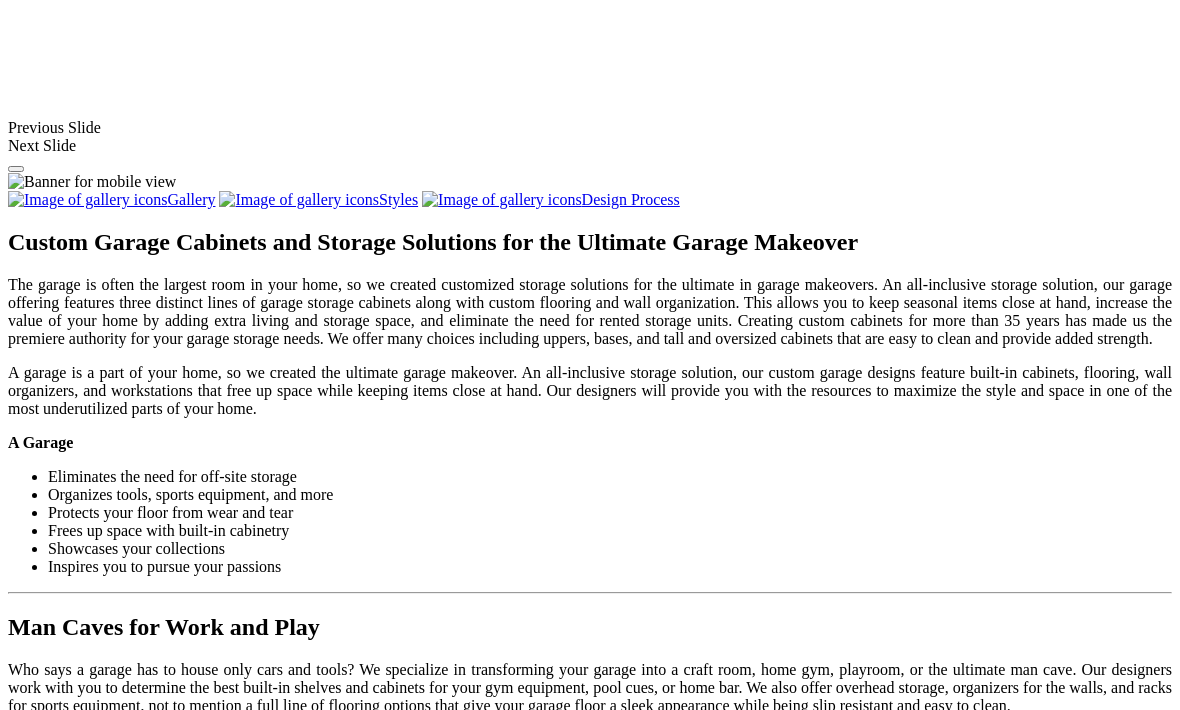 click at bounding box center [590, 34772] 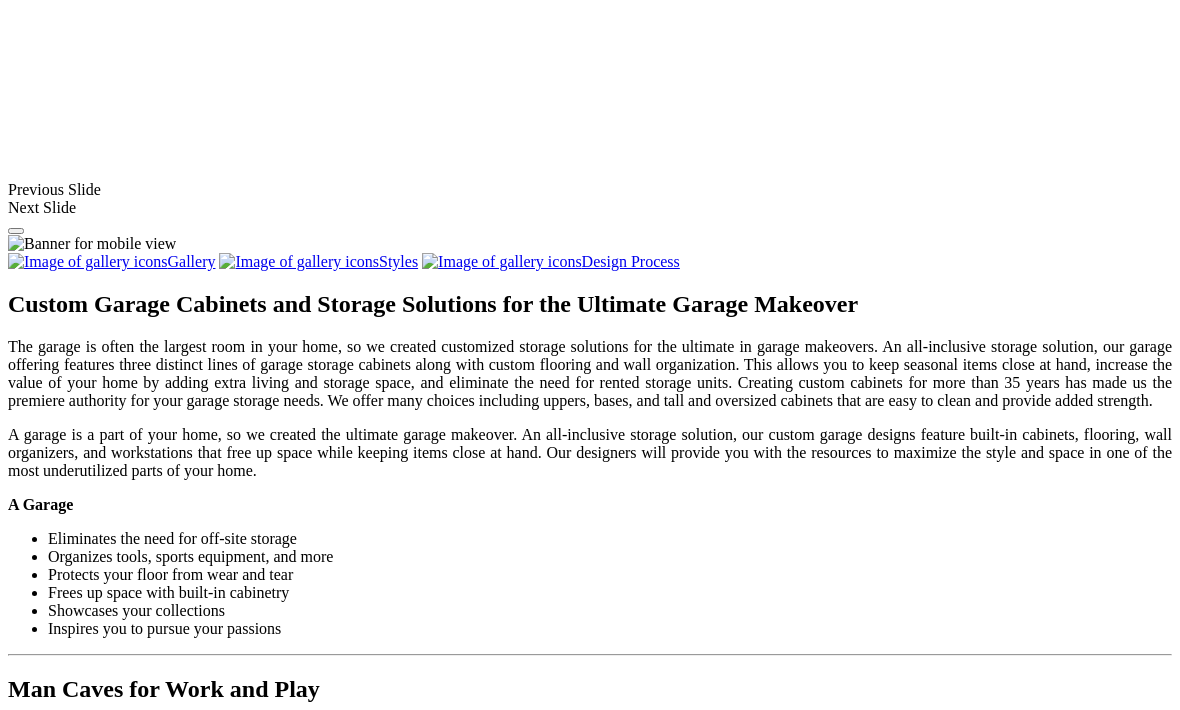 scroll, scrollTop: 1708, scrollLeft: 0, axis: vertical 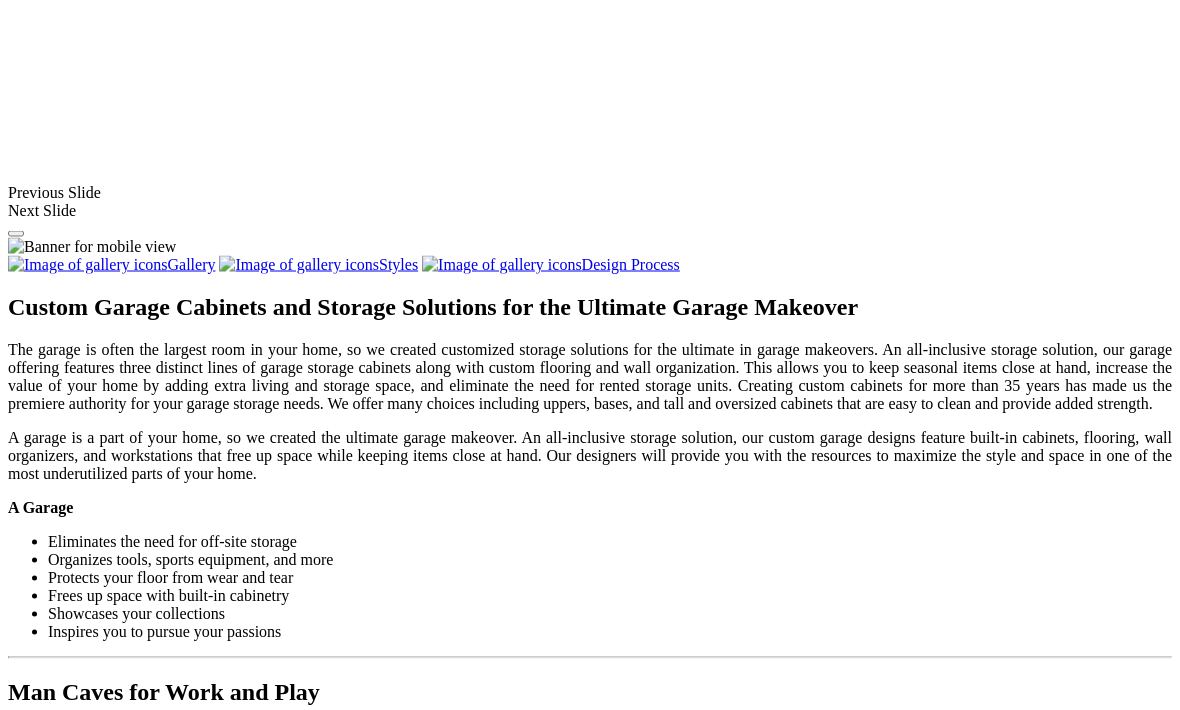 click at bounding box center [115, 1508] 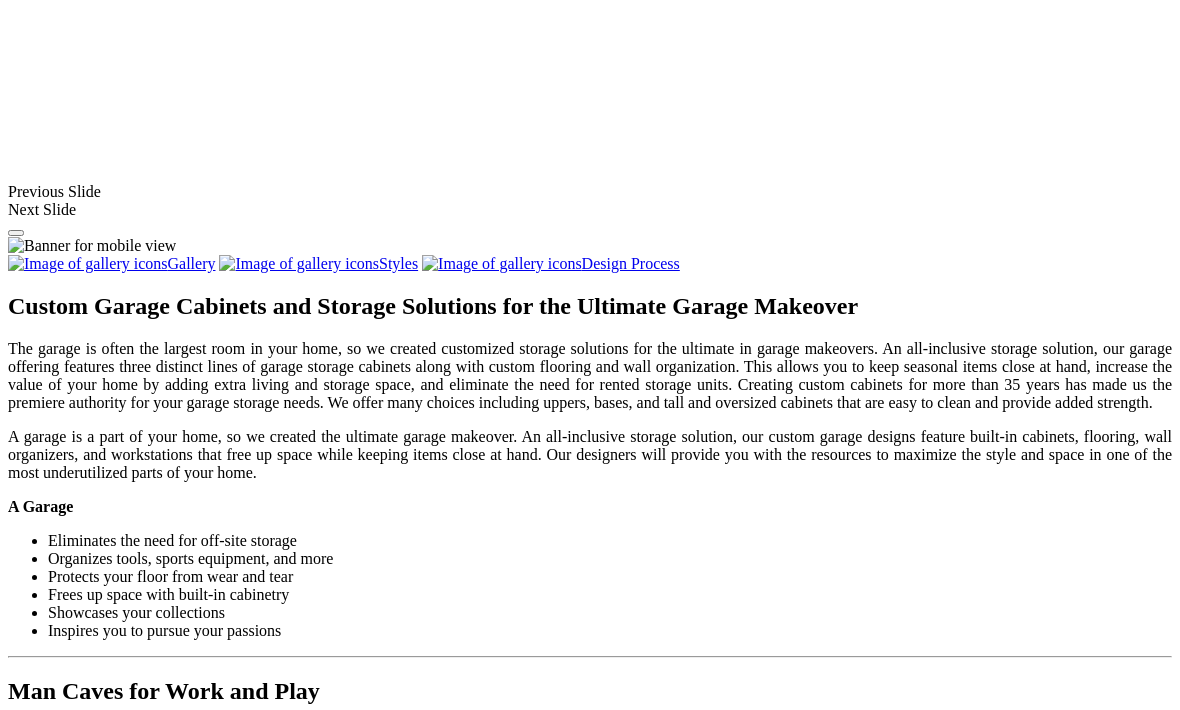 click at bounding box center (115, 34845) 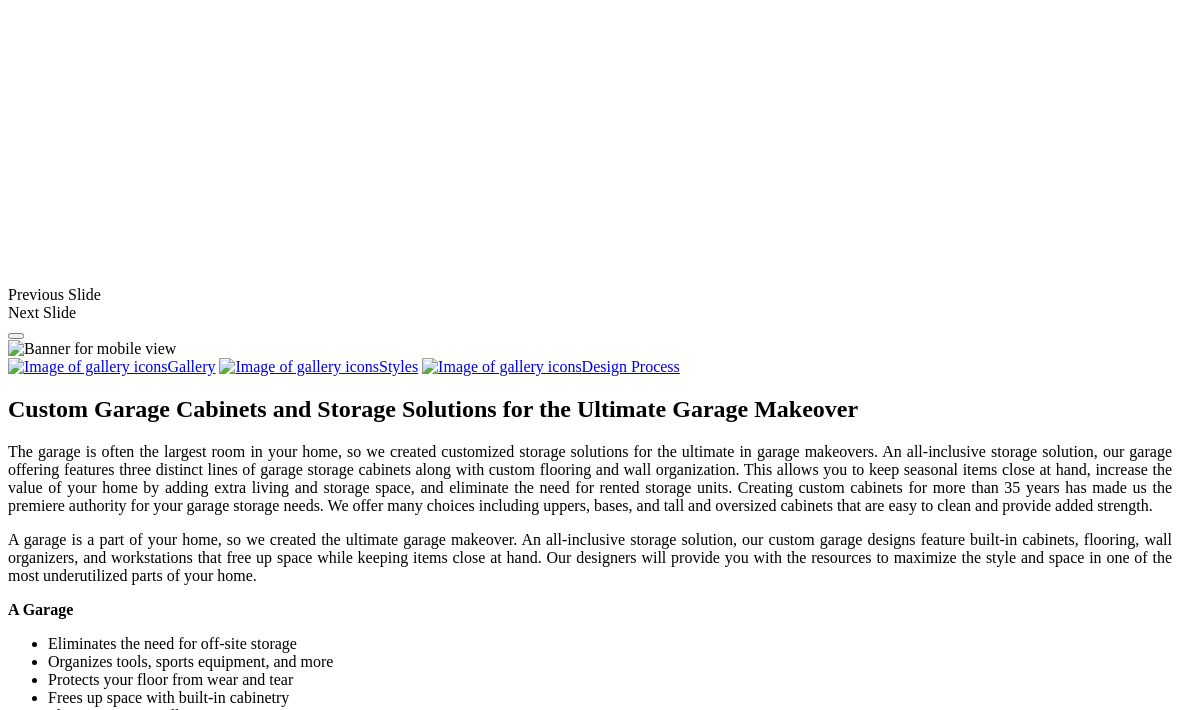scroll, scrollTop: 1541, scrollLeft: 0, axis: vertical 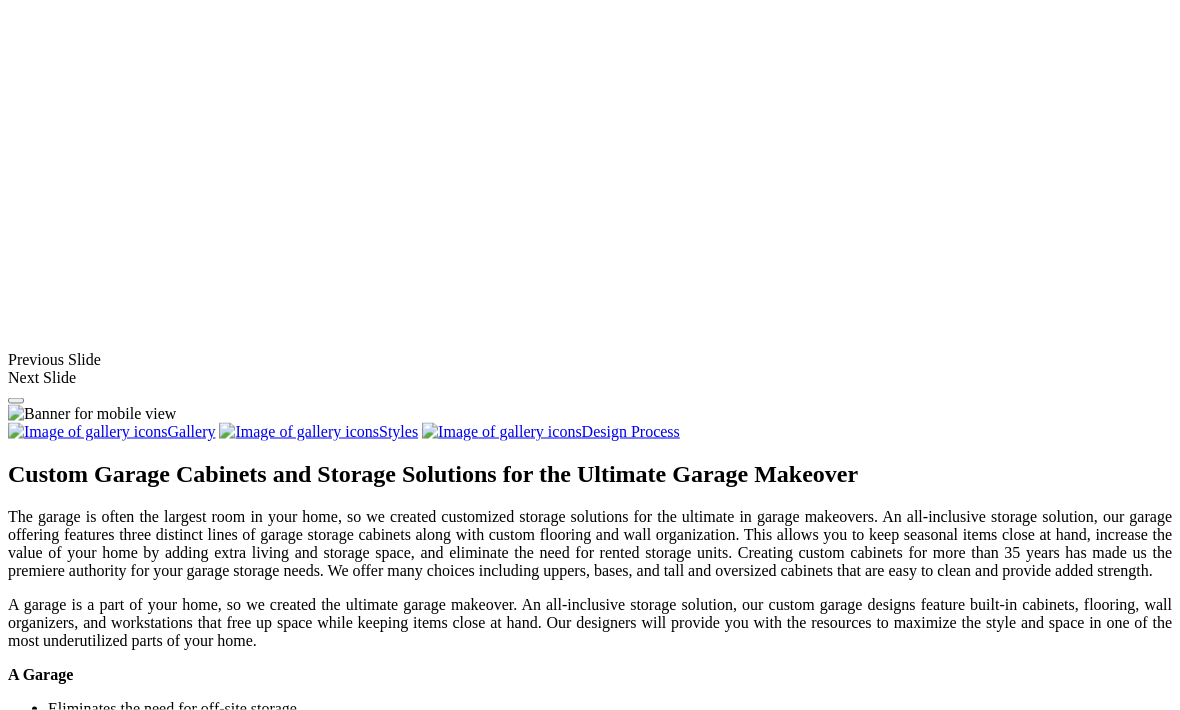 click on "click to like red and grey garage cabinets with a grey epoxy floor.
Garage Cabinets and Floor
click to like two tone garage
Garage Storage
click to like Gray custom garage with a pool in view
Custom Gray Garage With Pool In View
click to like garage with laundry area
Garages_63
click to like builtin cabinets in garage
Garages_119
click to like red and gray garage cabinets
Garages_6
click to like garage upper cabinets over motorcycle
Garages_8
click to like metal copper cabinets in garage
Garages_10
click to like mixed material garage cabinets
Garages_12
click to like luxury garage design
Garages_23
click to like black cabinets with metal garage
Garages_32
click to like metal and high gloss cabinets in garage
Garages_49
Garages_50" at bounding box center [590, 1741] 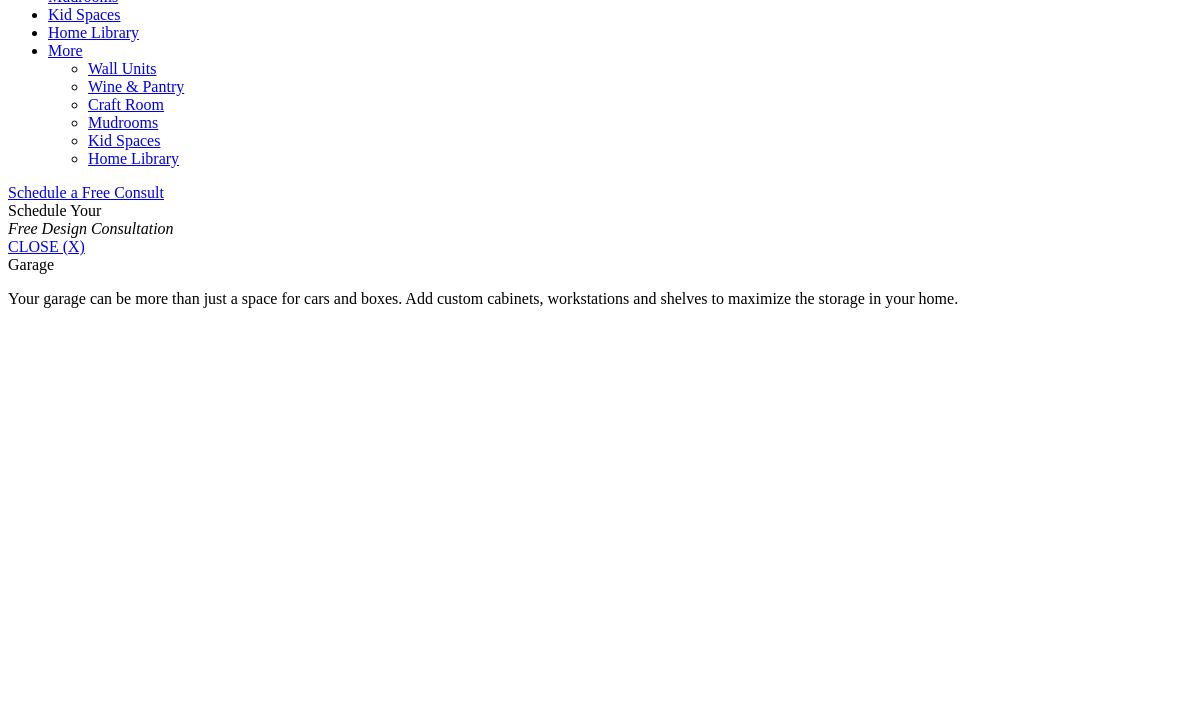 scroll, scrollTop: 1159, scrollLeft: 0, axis: vertical 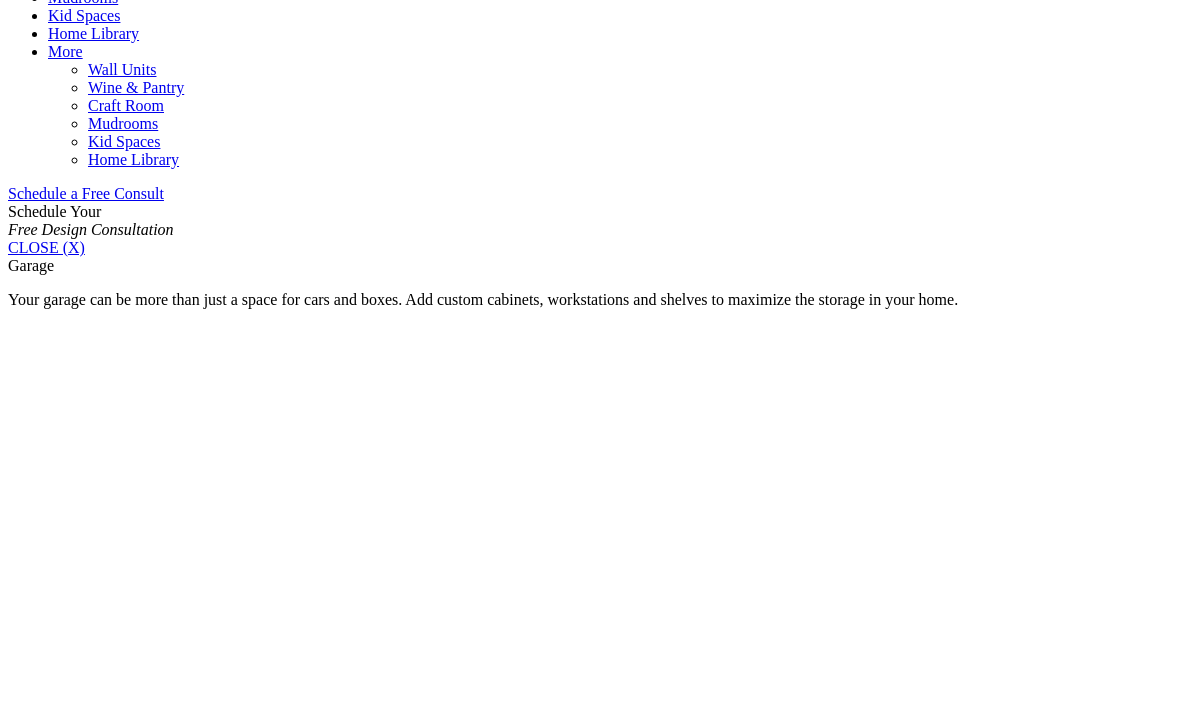 click on "Storage Cabinets" at bounding box center (102, 1562) 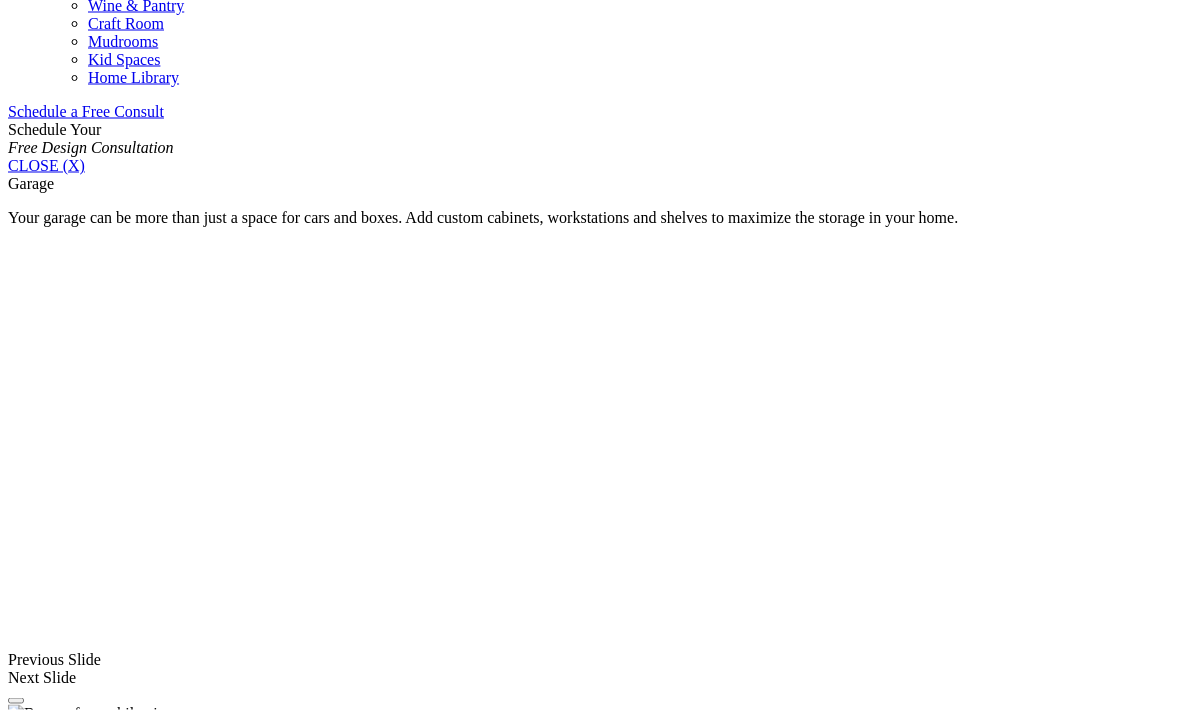 click at bounding box center (340, 1626) 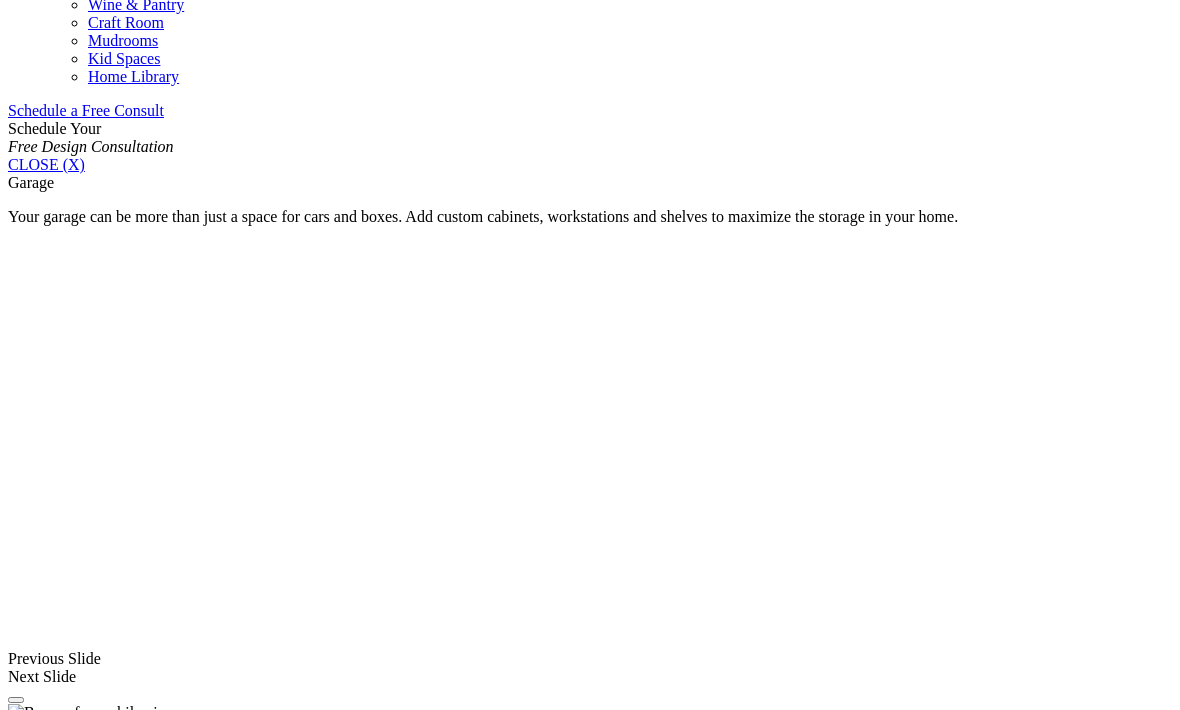 click at bounding box center [8, 34623] 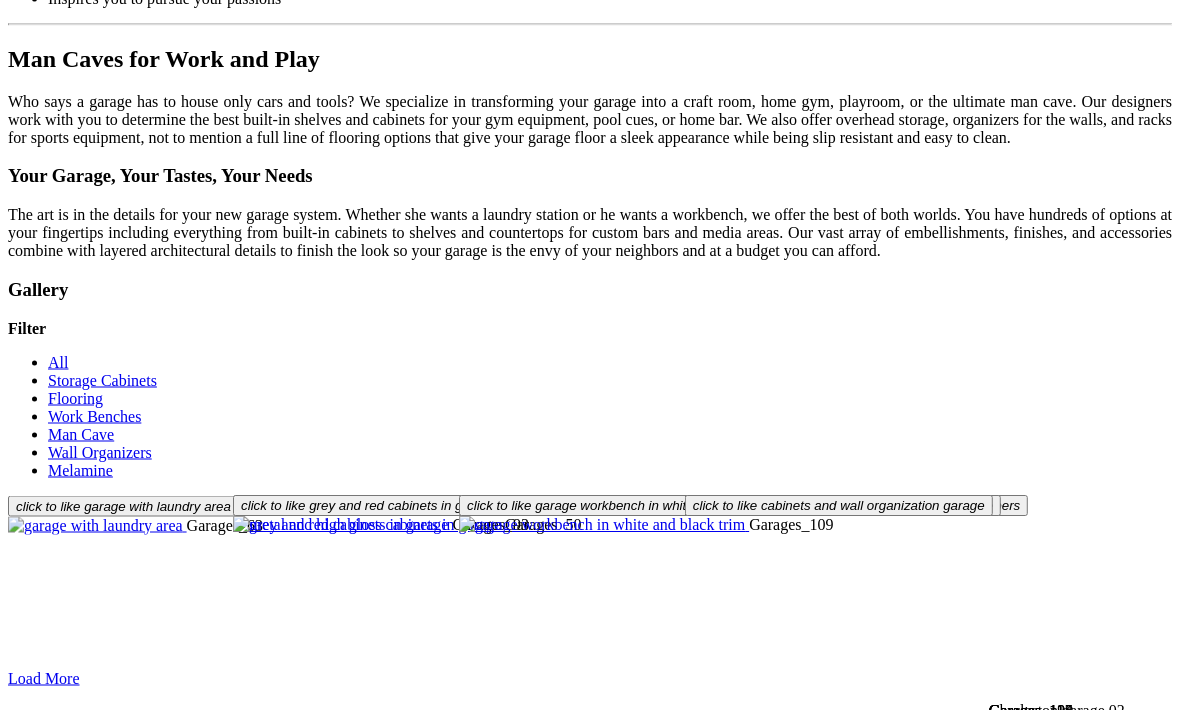 scroll, scrollTop: 2342, scrollLeft: 0, axis: vertical 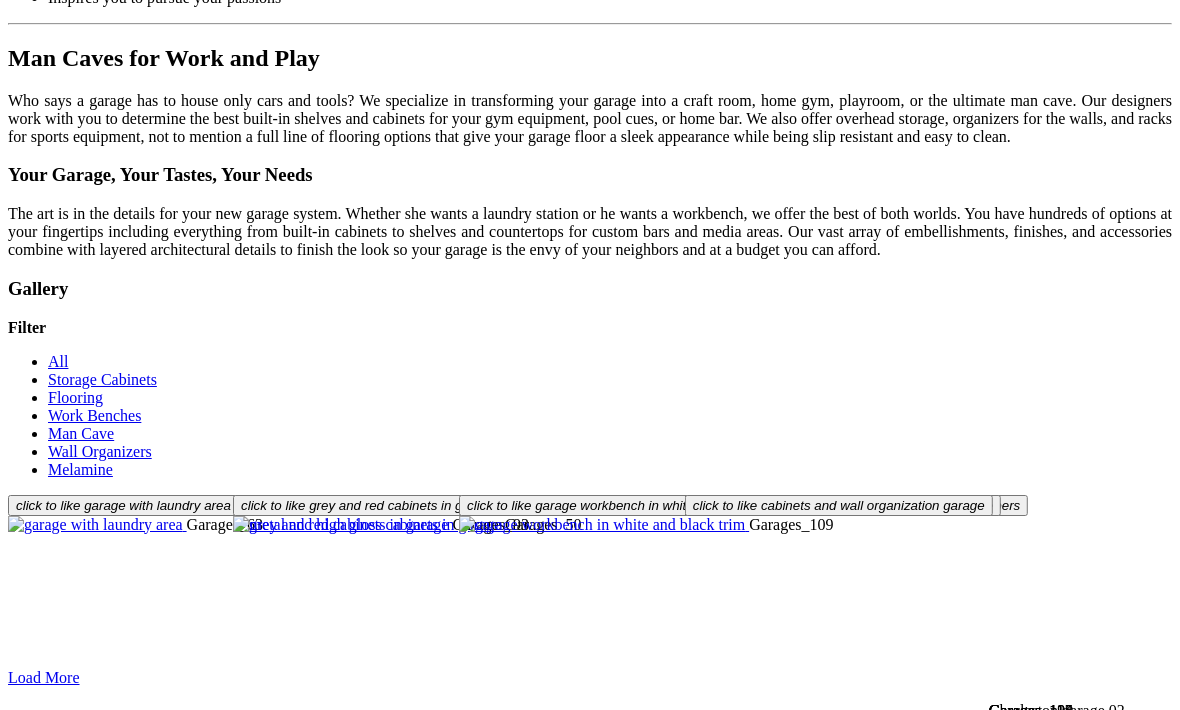click on "Polyaspartic Flooring One-day flooring solutions to polish off your garage." at bounding box center [590, 1148] 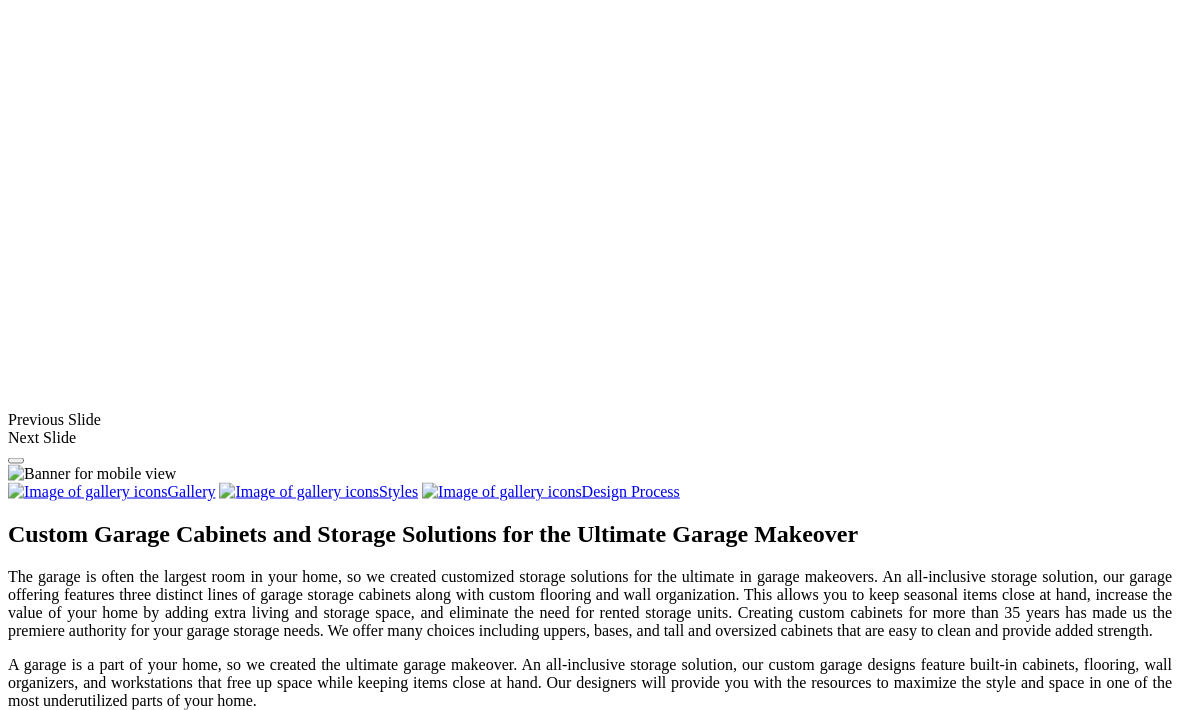scroll, scrollTop: 1482, scrollLeft: 0, axis: vertical 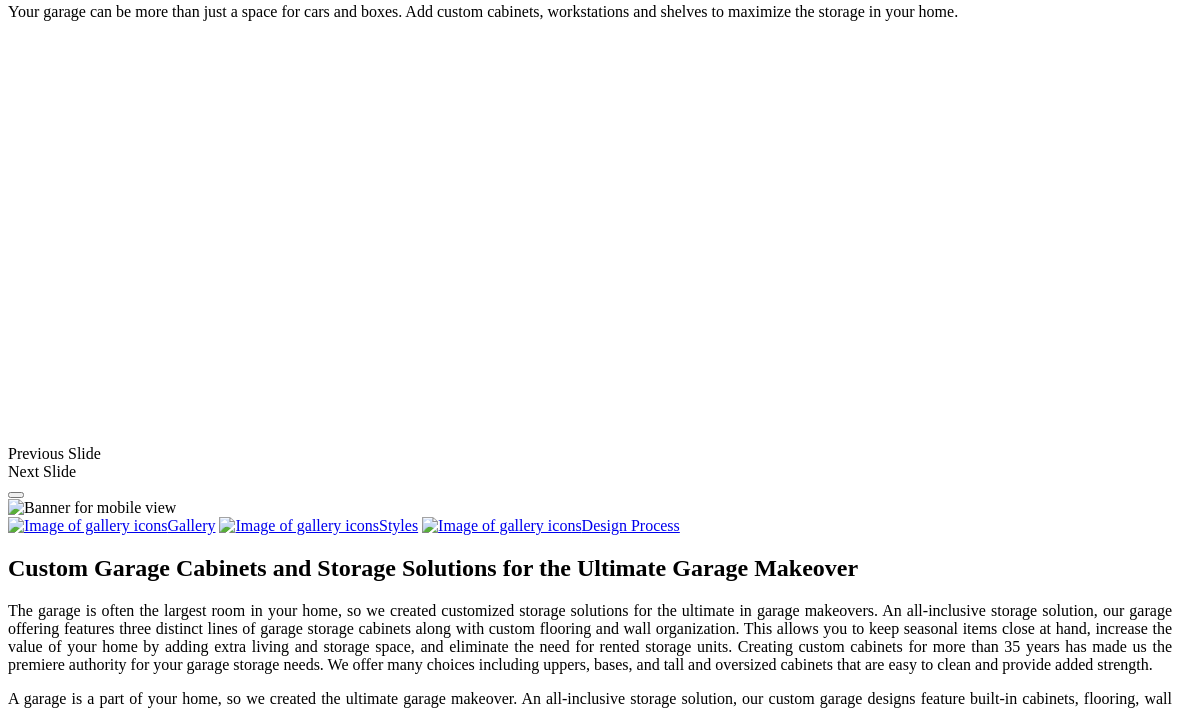 click on "Garage" at bounding box center (71, -435) 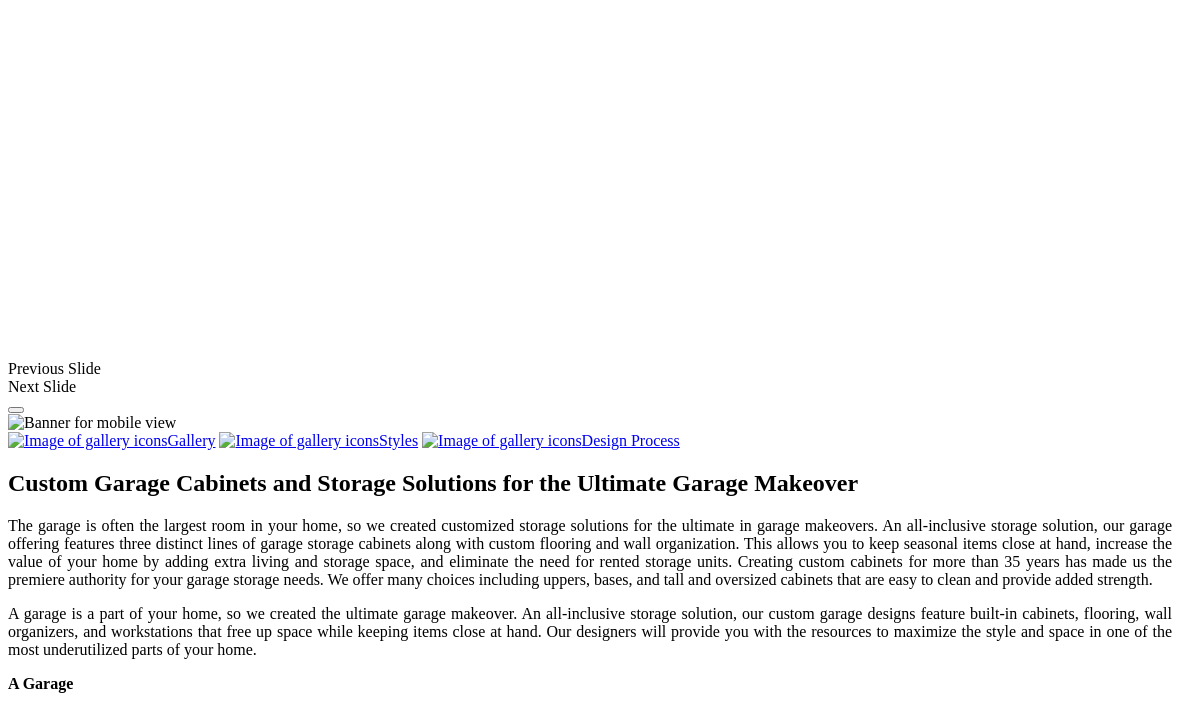 click on "Garage" at bounding box center (71, -520) 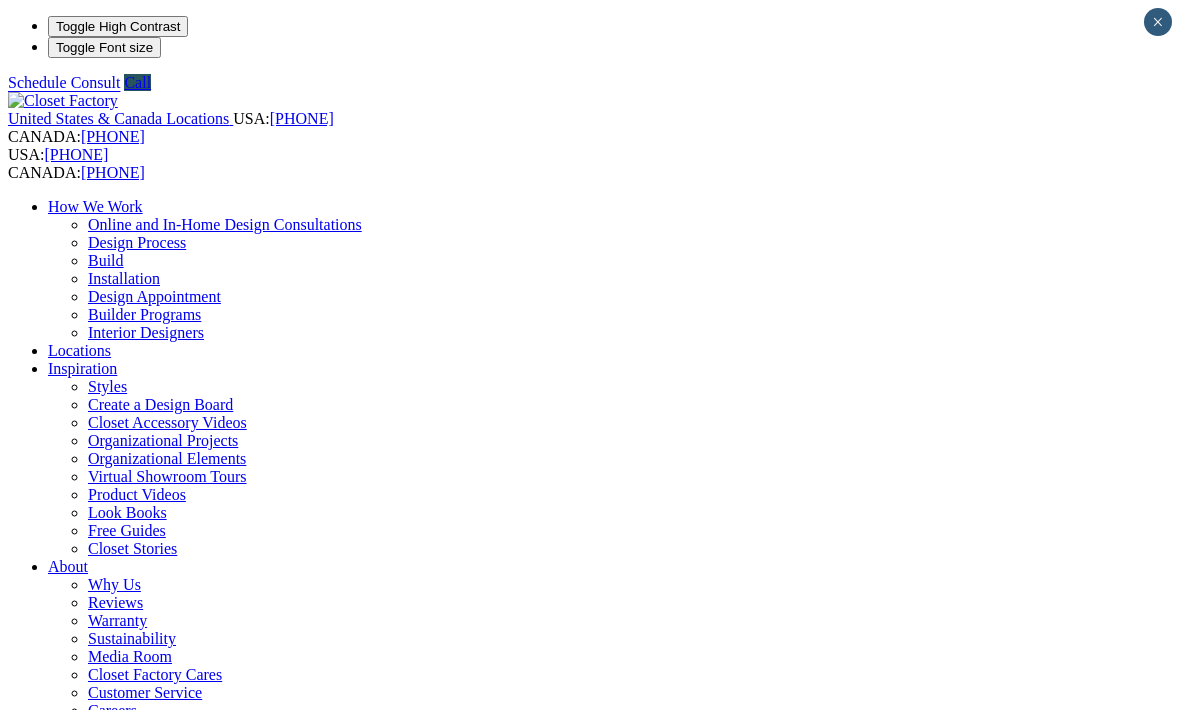 scroll, scrollTop: 0, scrollLeft: 0, axis: both 